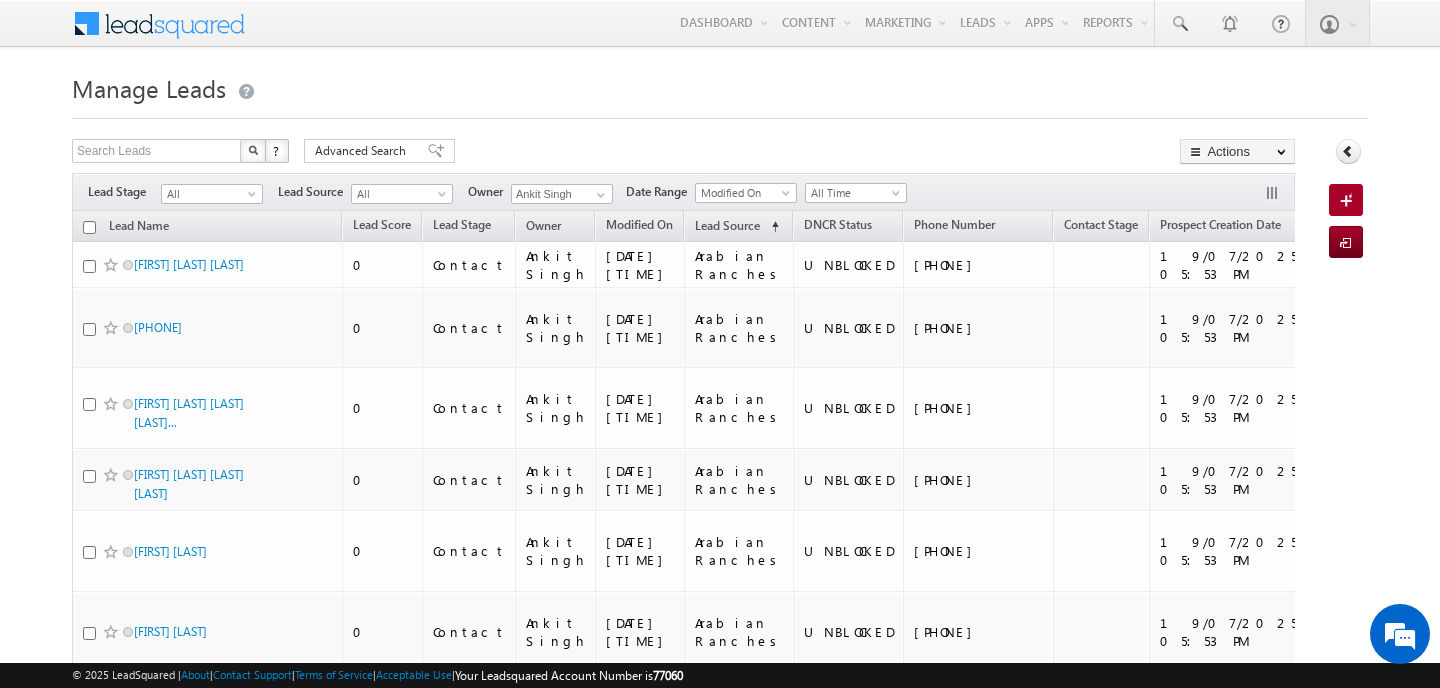 scroll, scrollTop: 0, scrollLeft: 0, axis: both 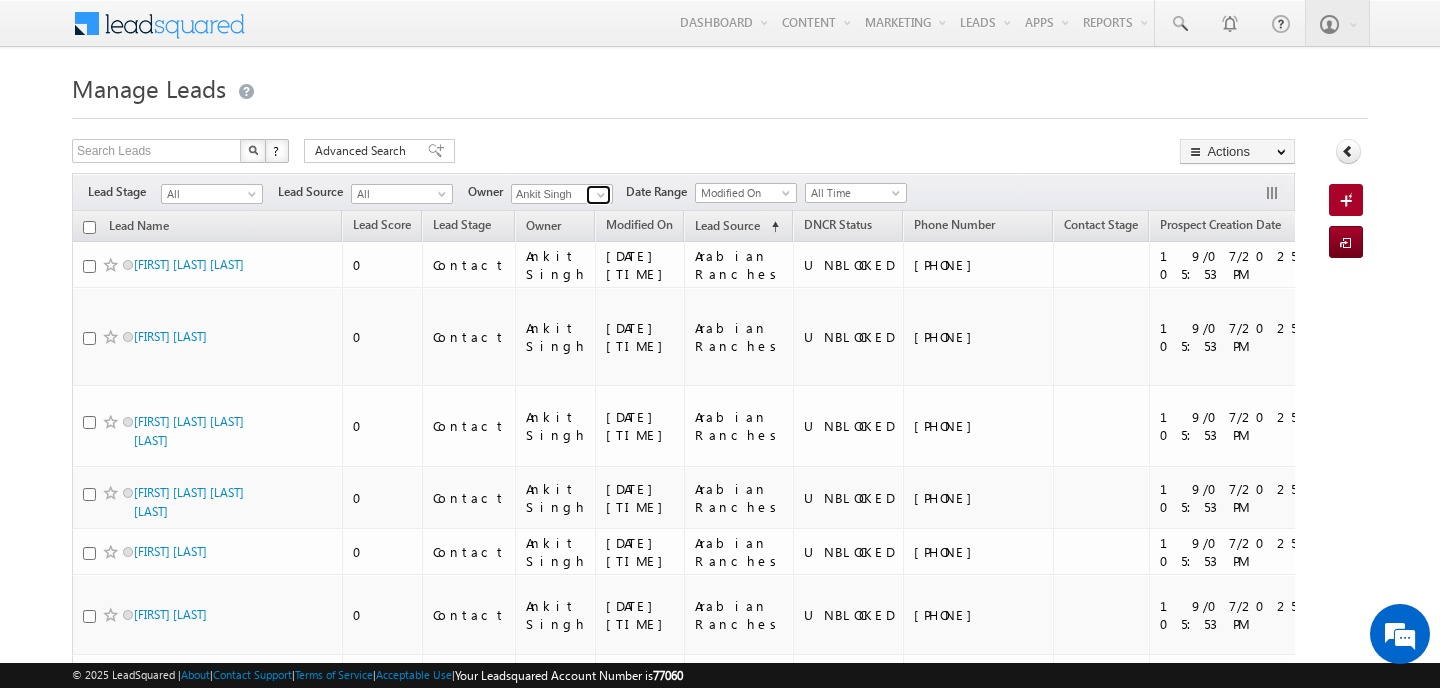 click at bounding box center [598, 195] 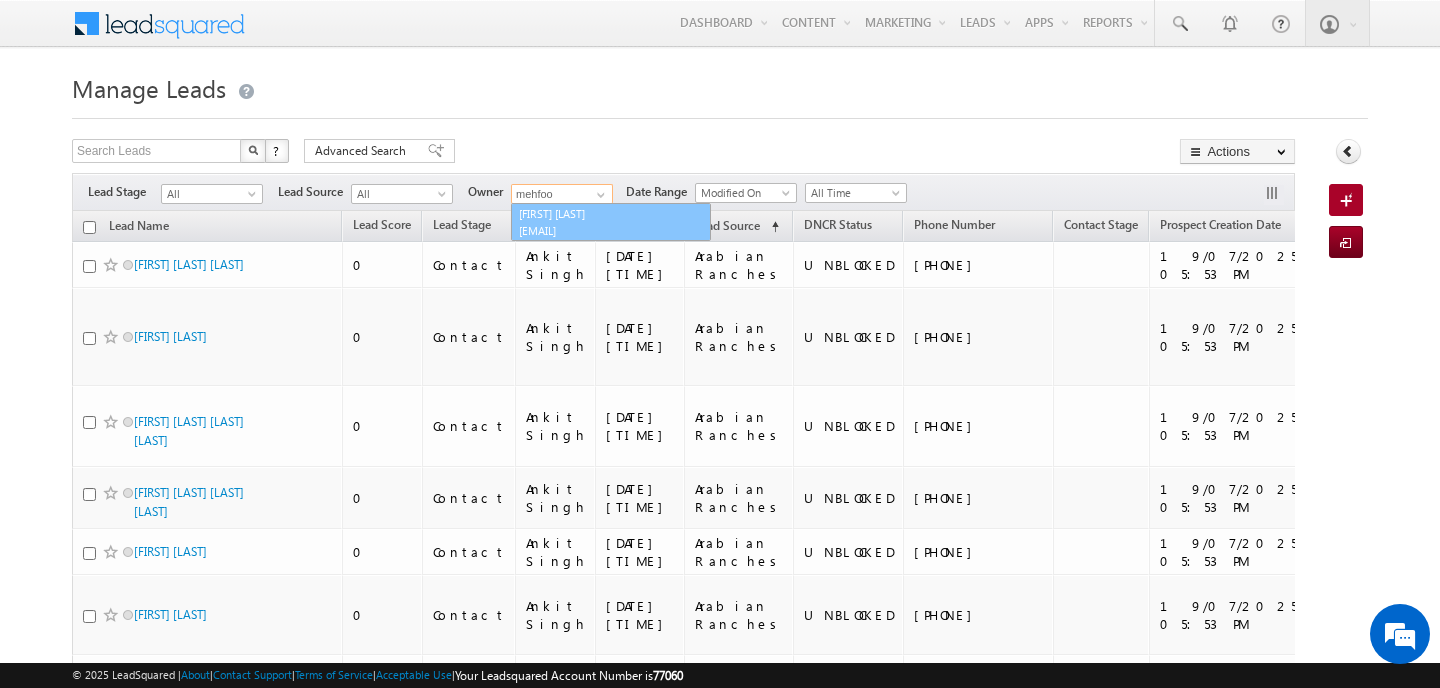 click on "[FIRST] [LAST]   [EMAIL]" at bounding box center (611, 222) 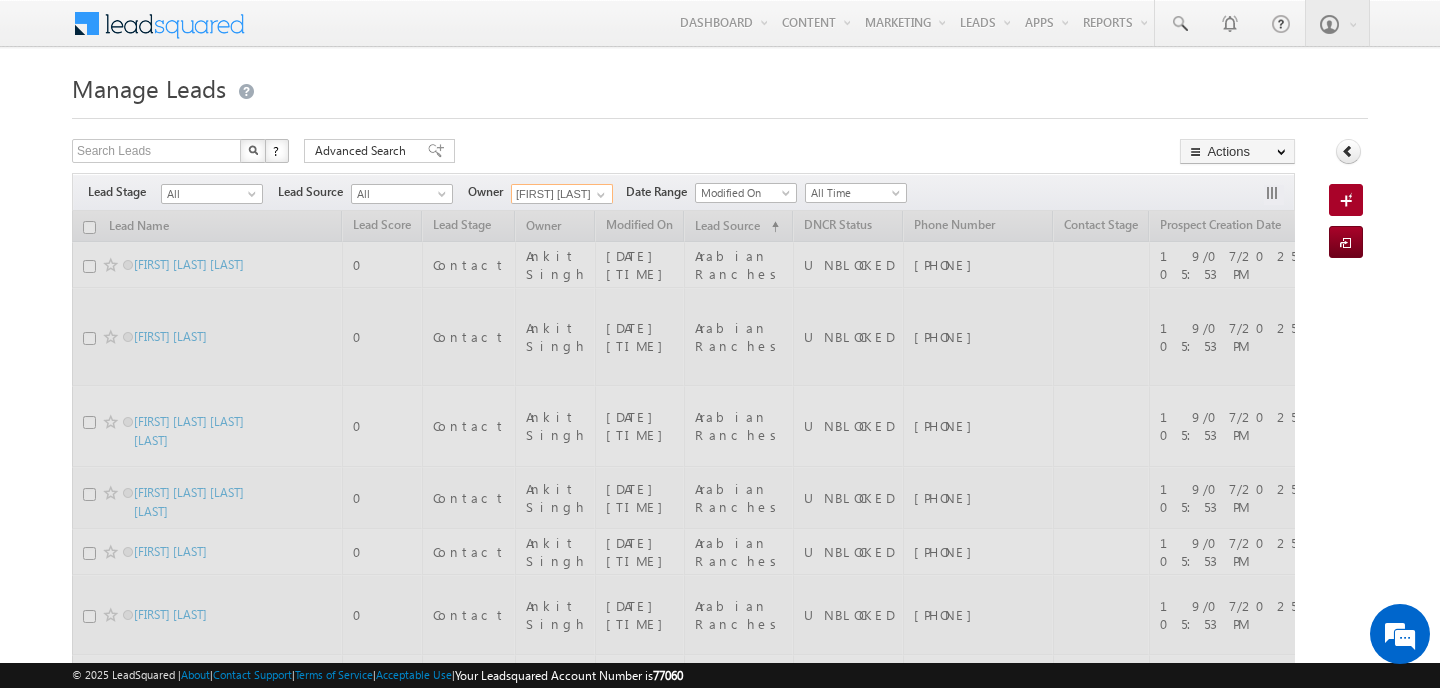scroll, scrollTop: 0, scrollLeft: 0, axis: both 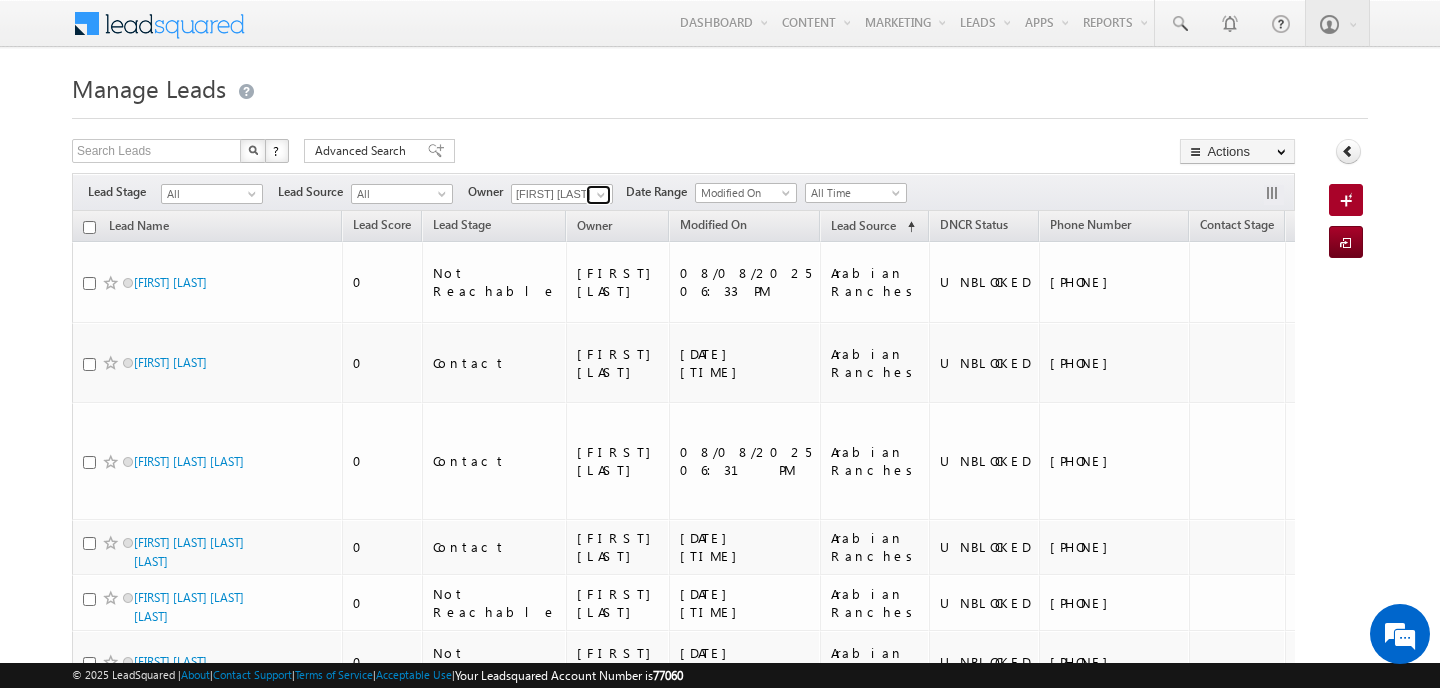 click at bounding box center (598, 195) 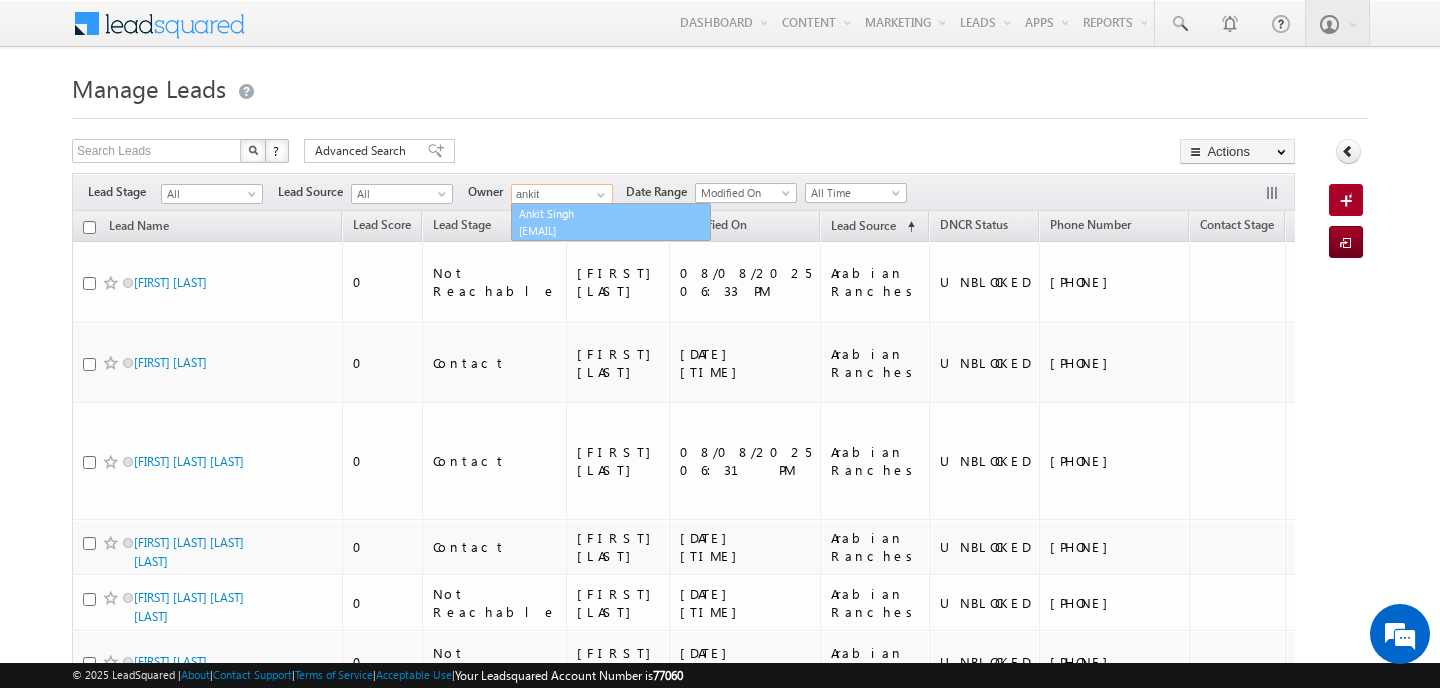 click on "[EMAIL]" at bounding box center [609, 230] 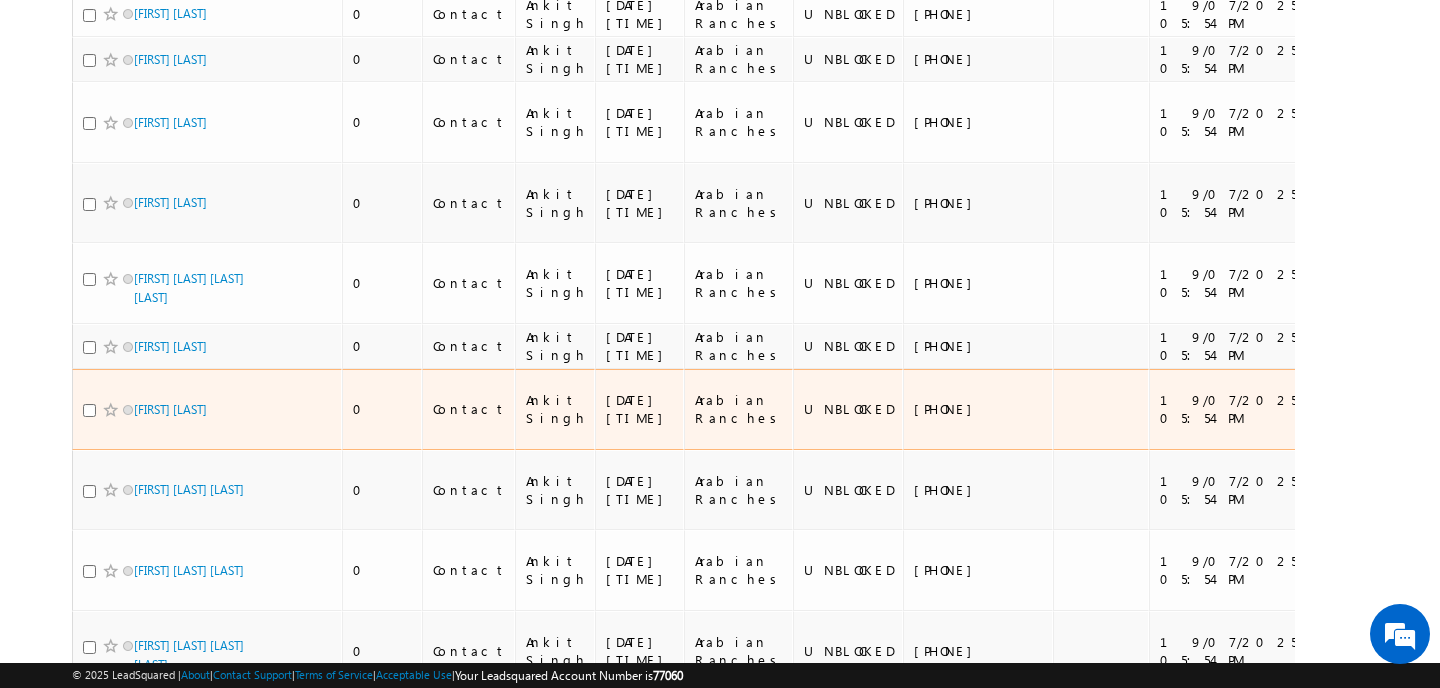 scroll, scrollTop: 12474, scrollLeft: 0, axis: vertical 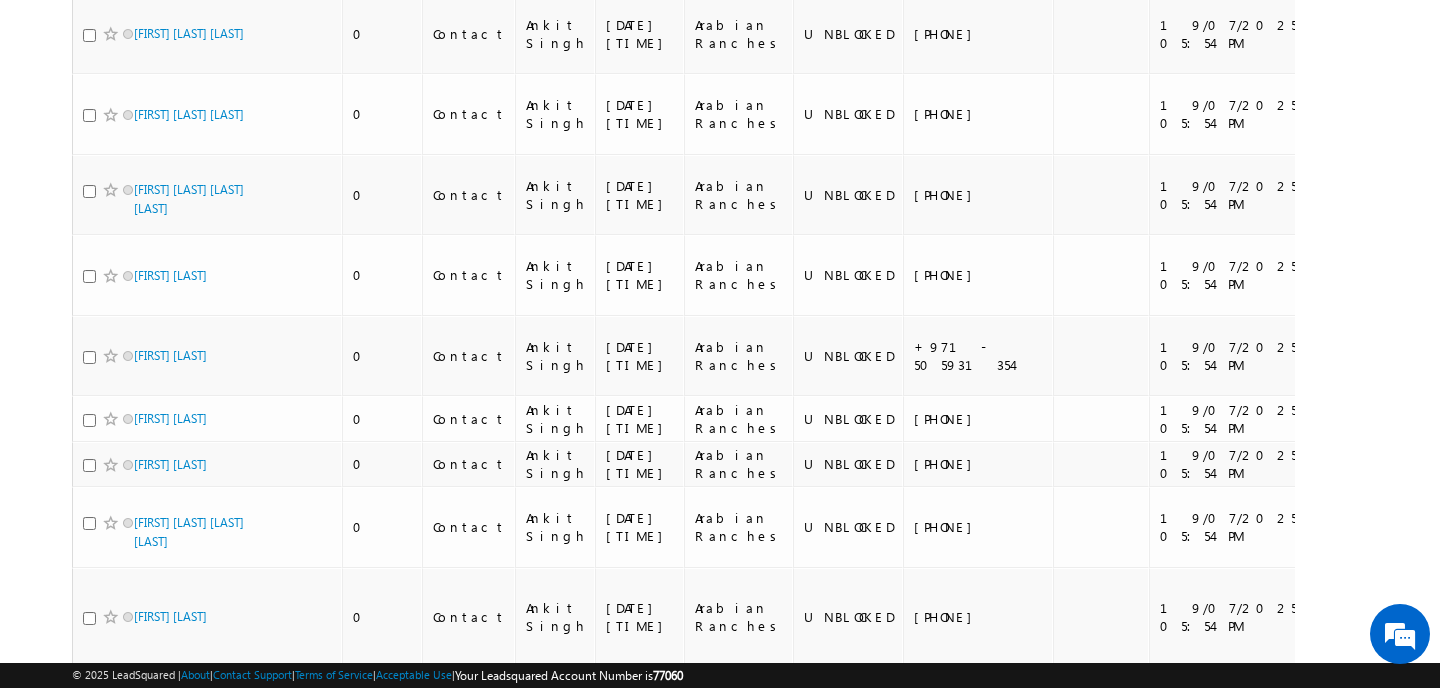 type on "Ankit Singh" 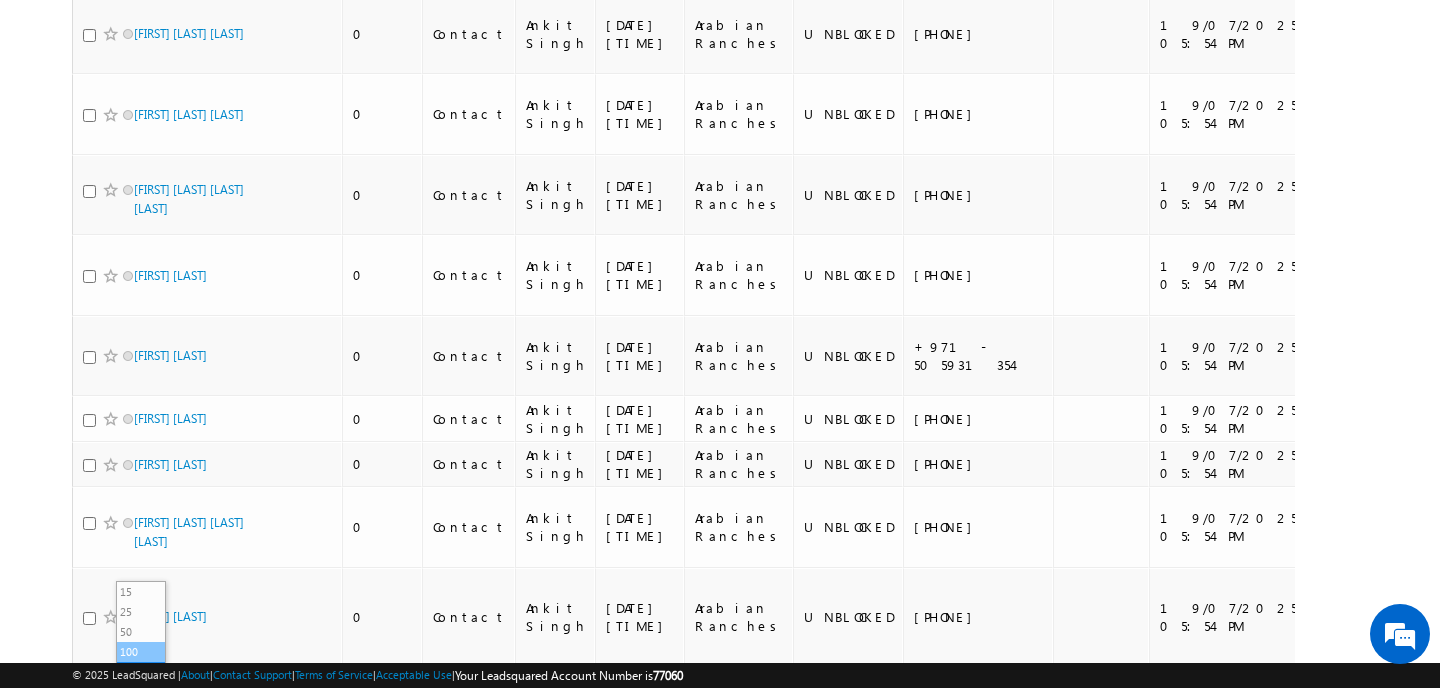 click on "100" at bounding box center [141, 652] 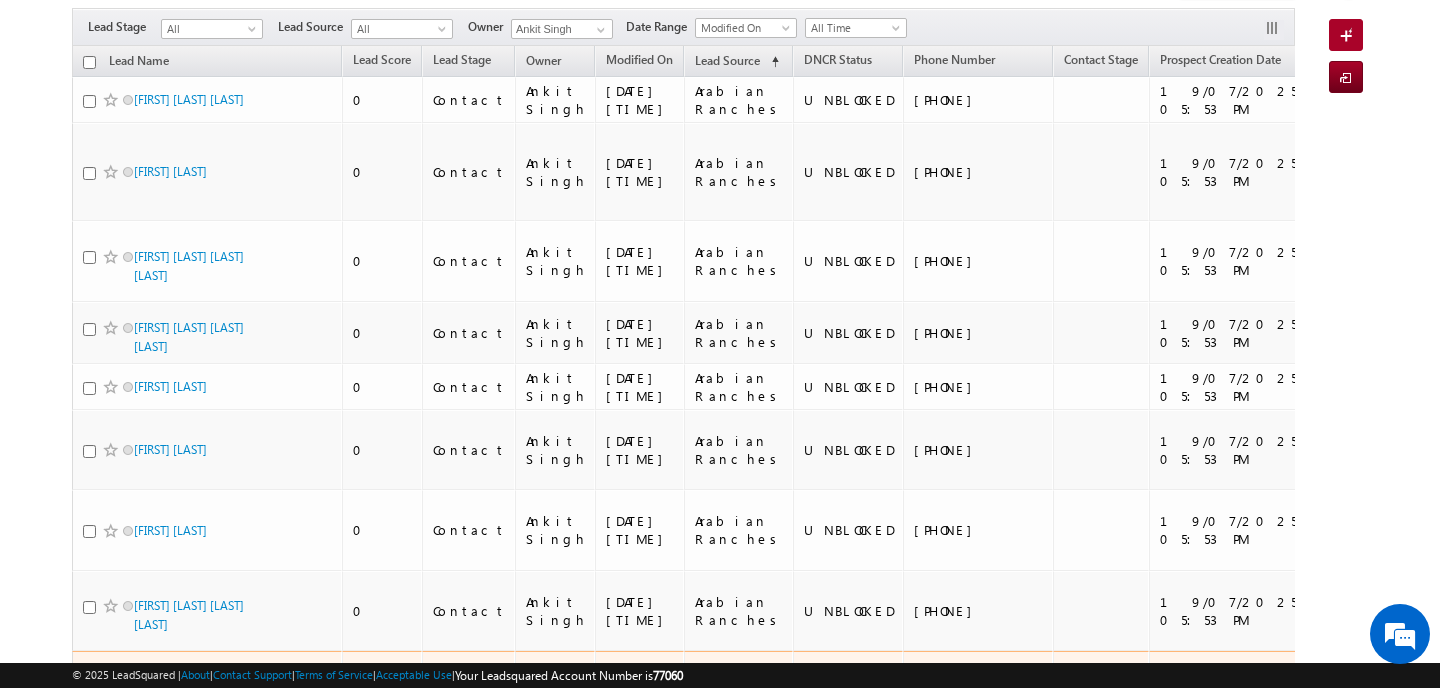 scroll, scrollTop: 0, scrollLeft: 0, axis: both 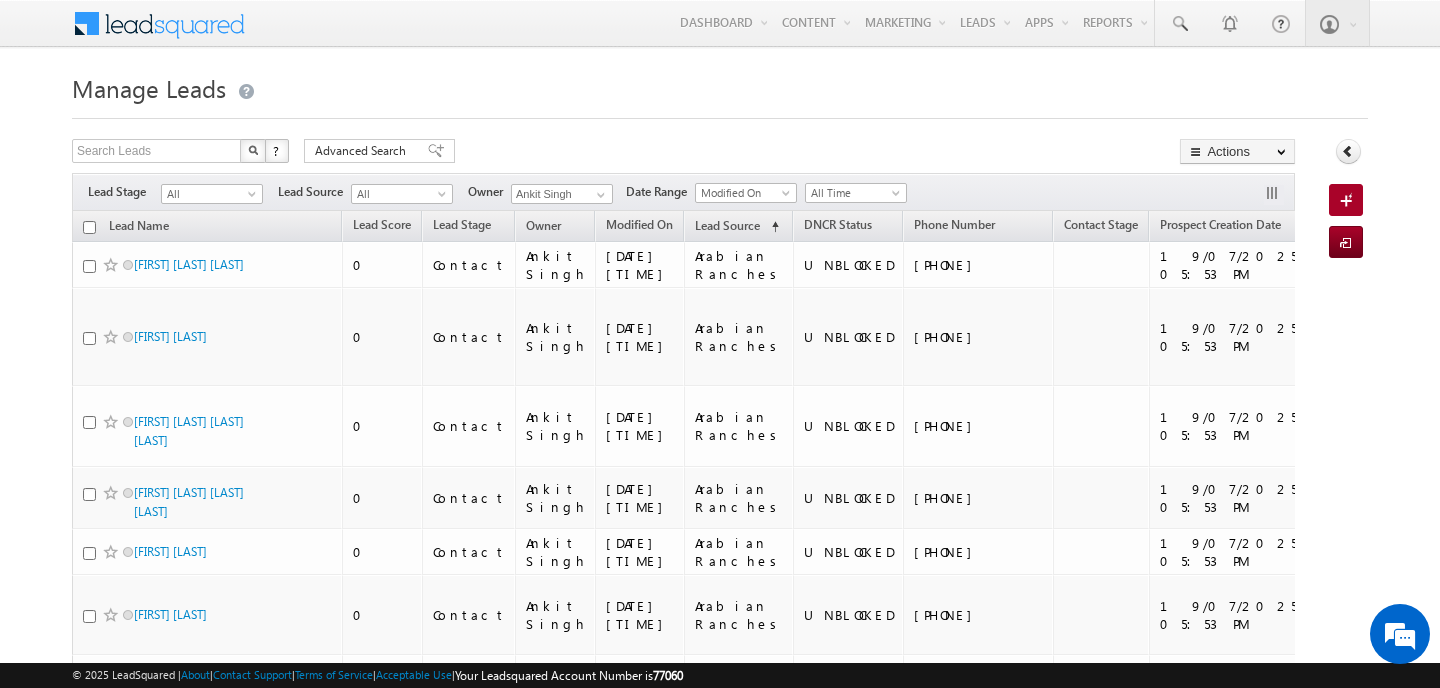 click at bounding box center (89, 227) 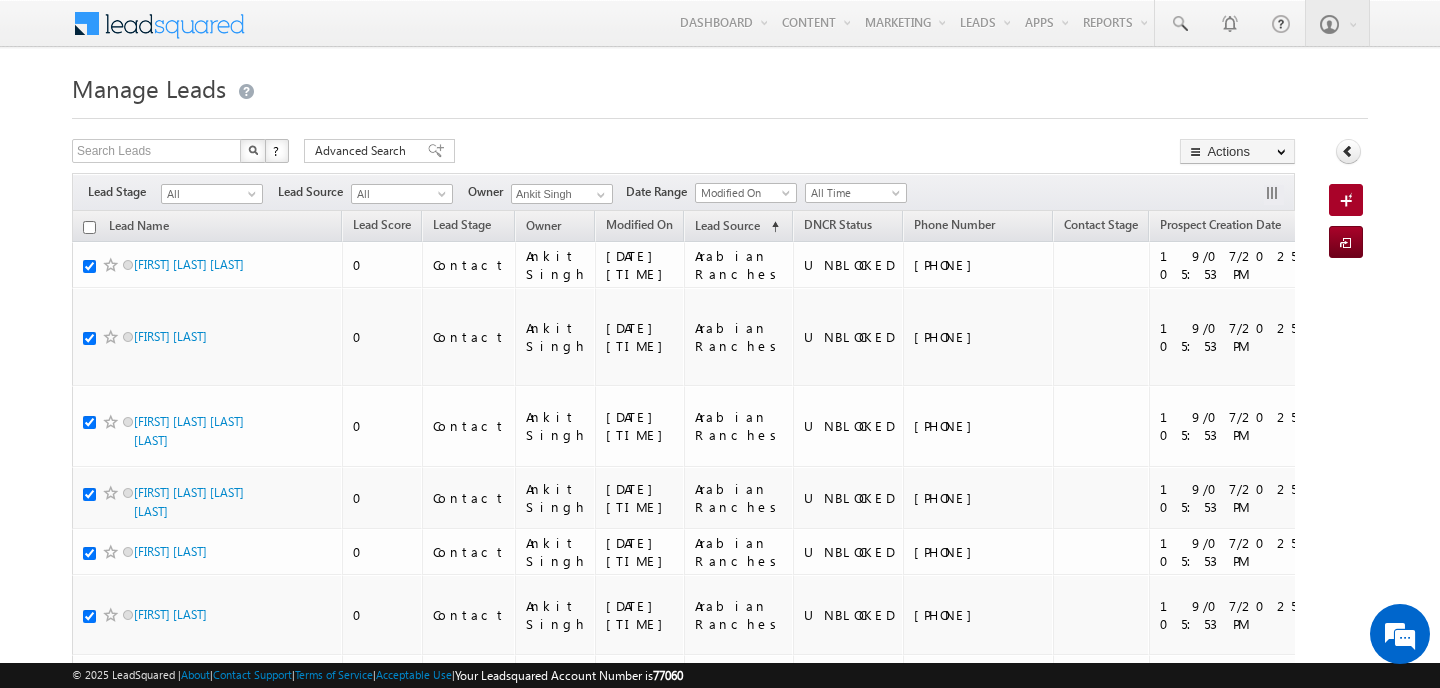 checkbox on "true" 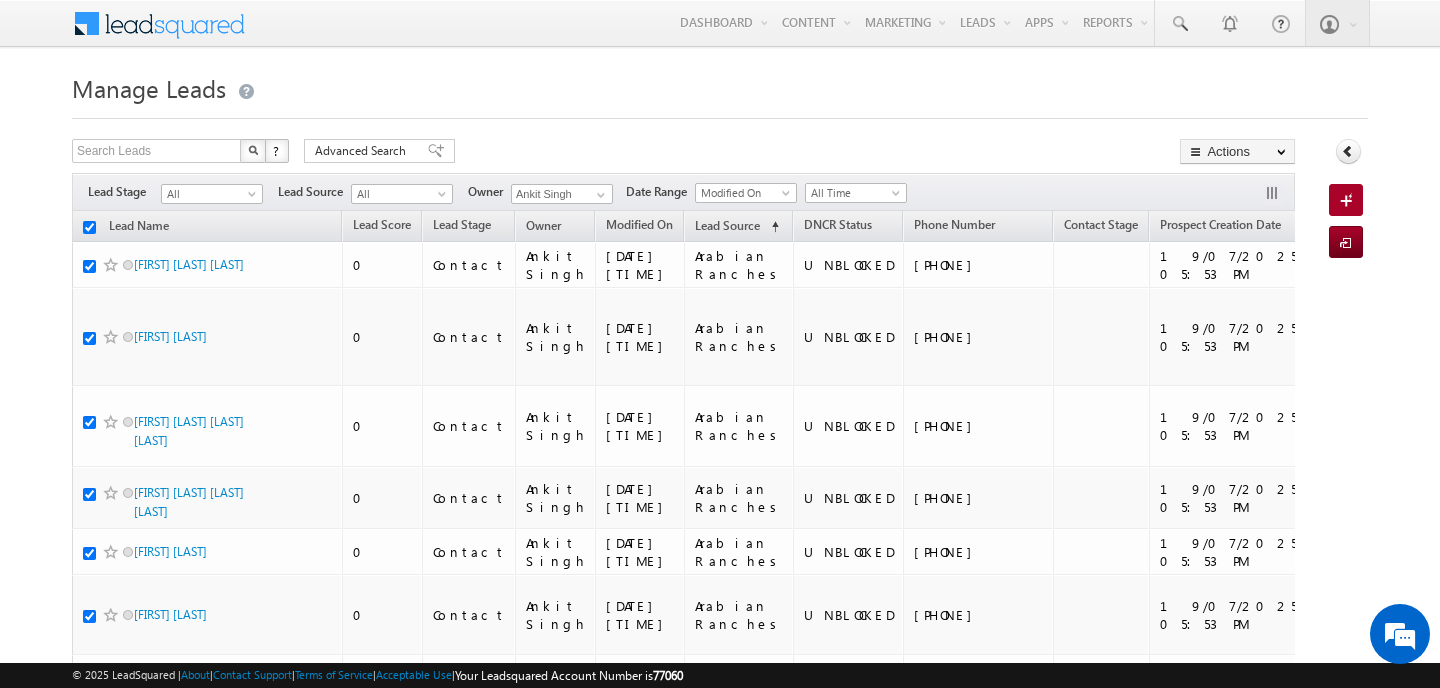 checkbox on "true" 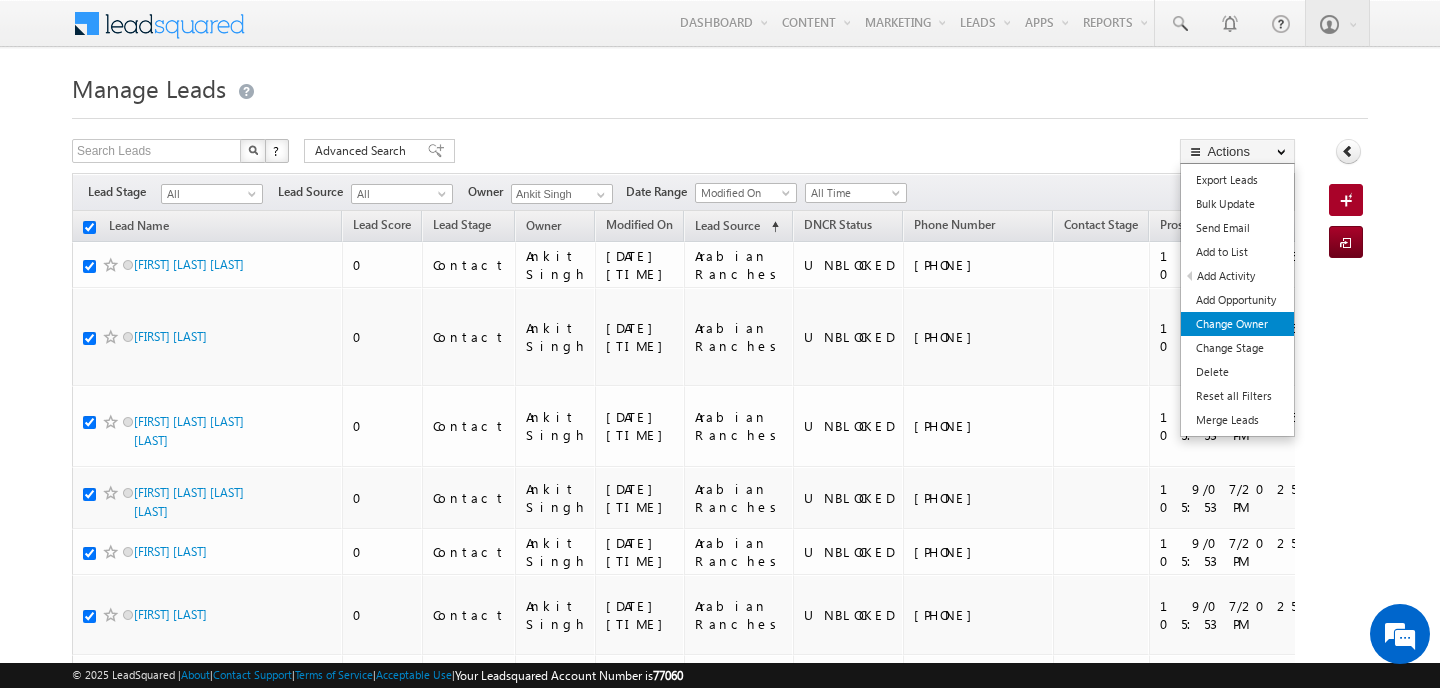 click on "Change Owner" at bounding box center (1237, 324) 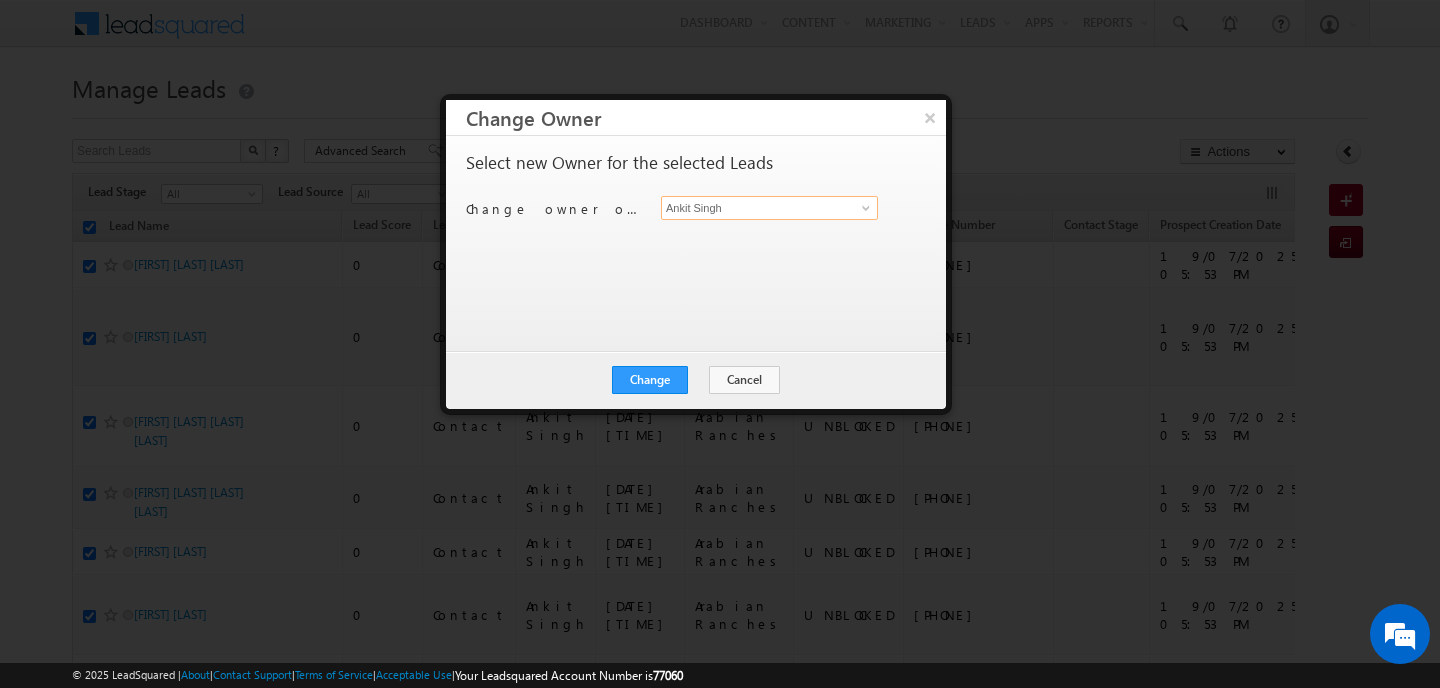 click on "Ankit Singh" at bounding box center (769, 208) 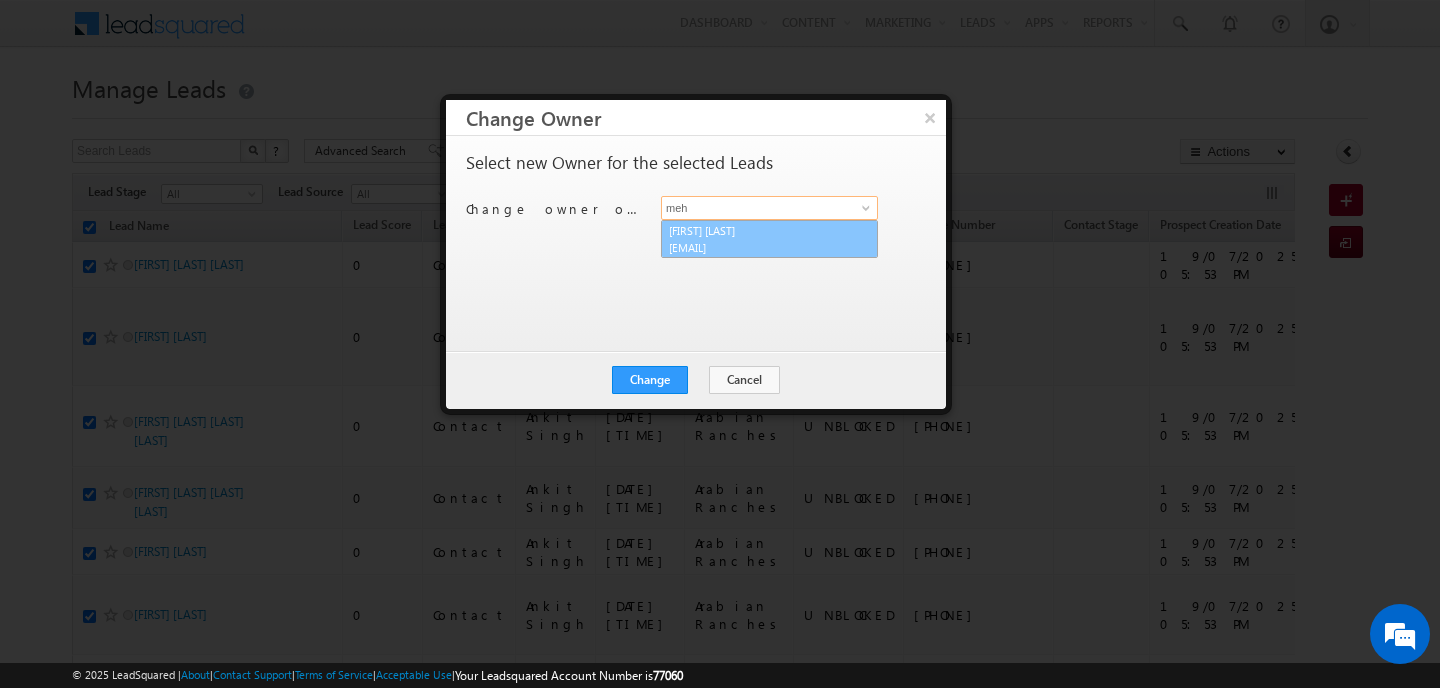 click on "[FIRST] [LAST]   [EMAIL]" at bounding box center [769, 239] 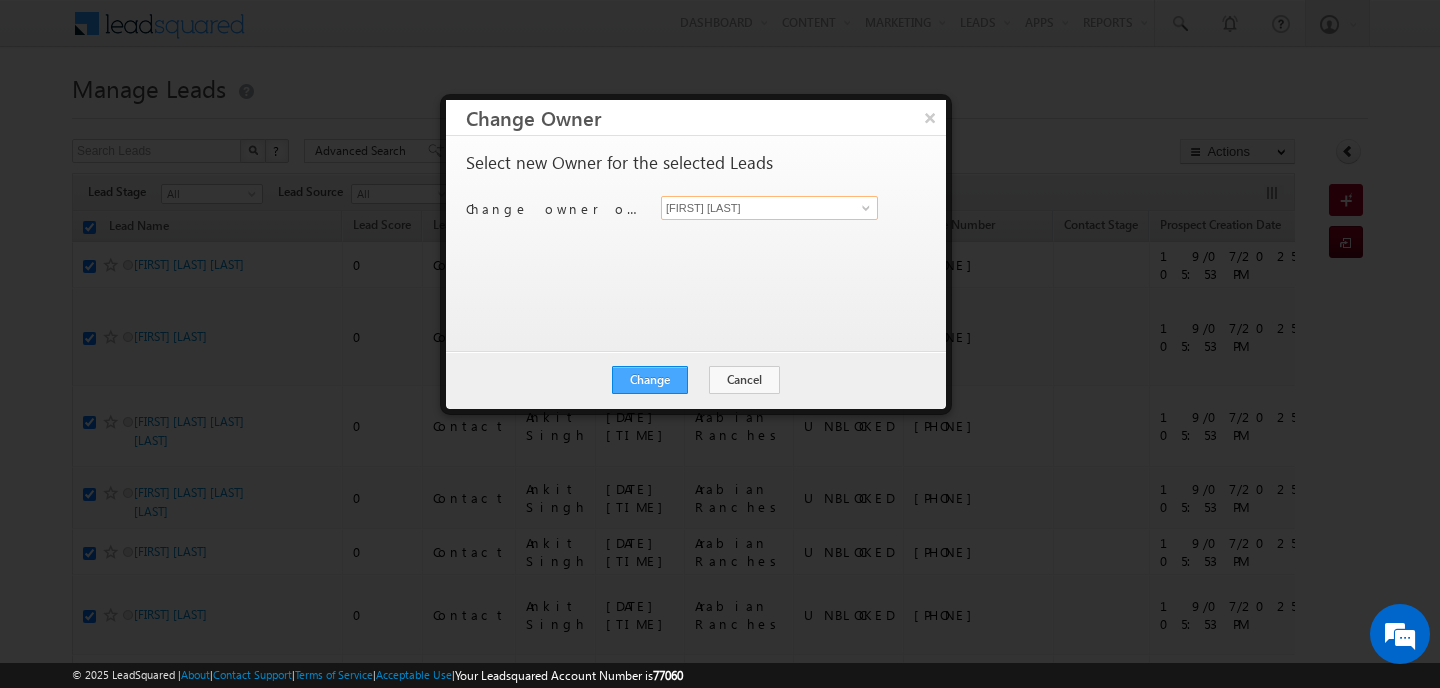 type on "[FIRST] [LAST]" 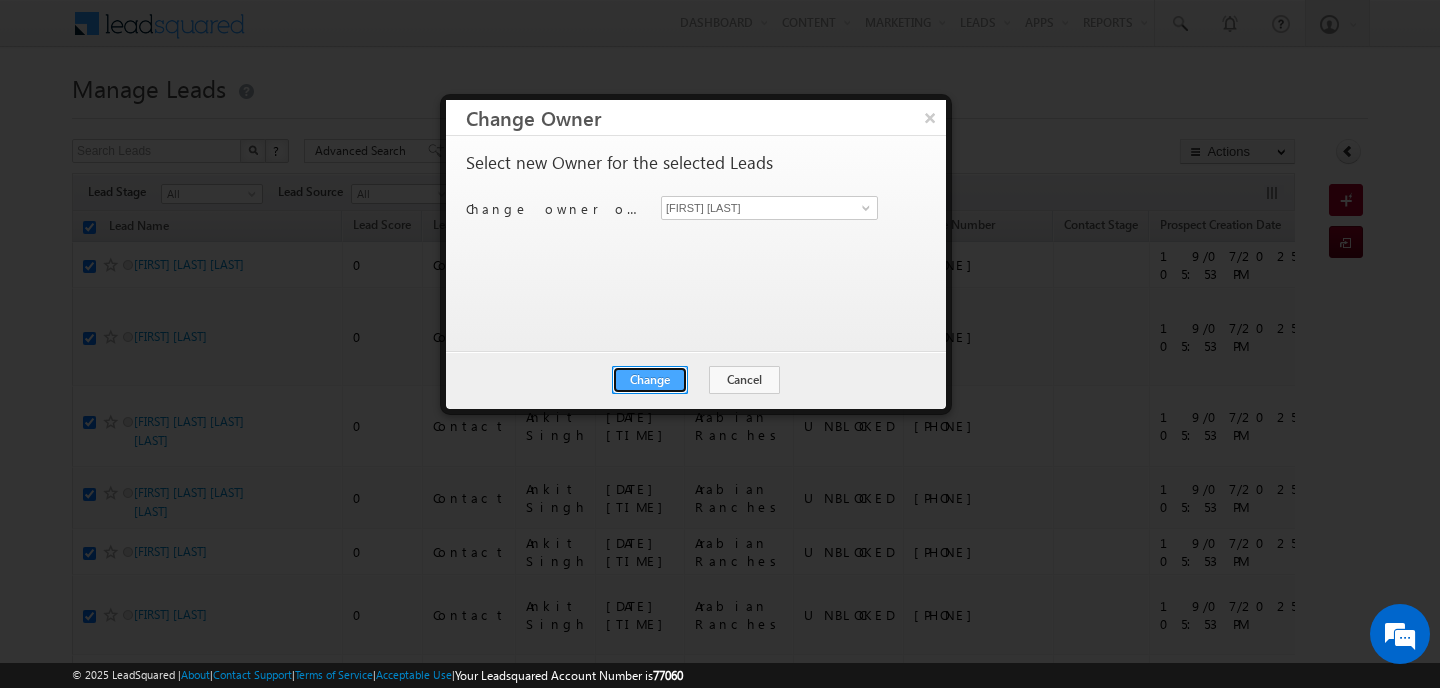 click on "Change" at bounding box center (650, 380) 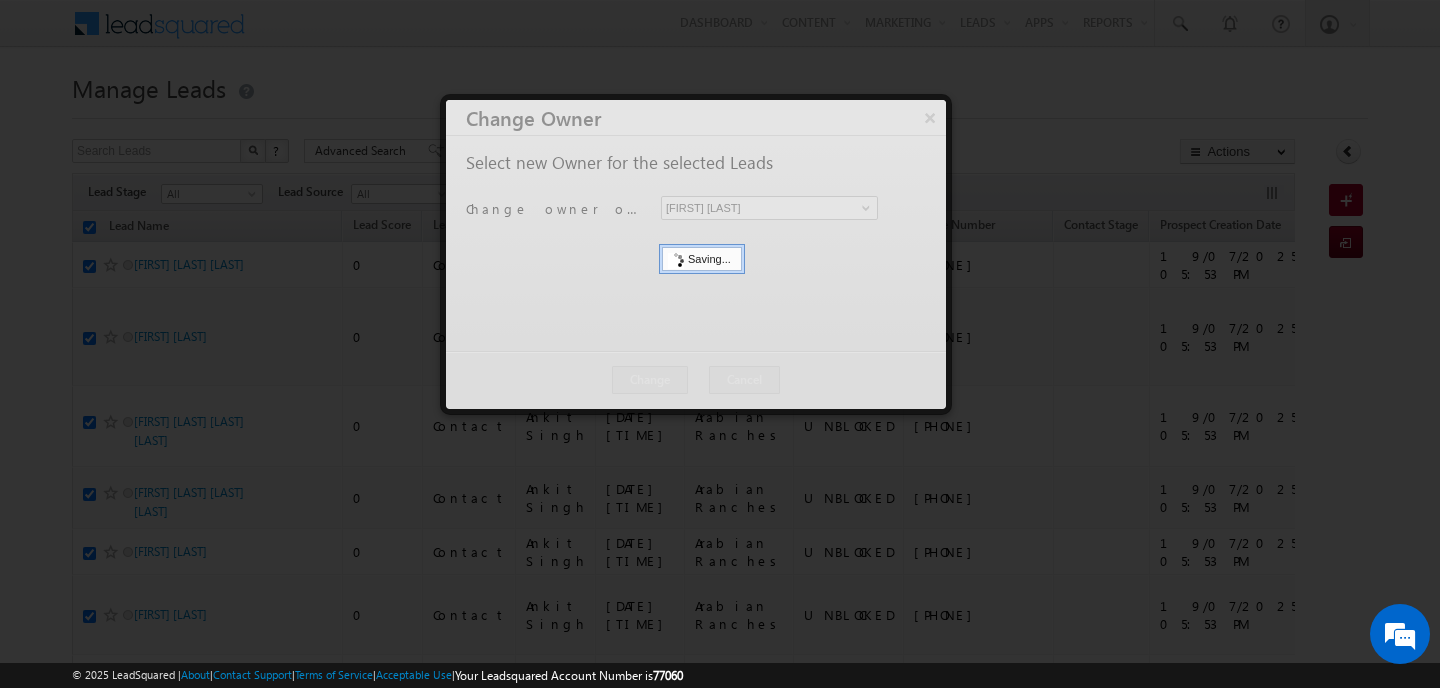 click at bounding box center [696, 254] 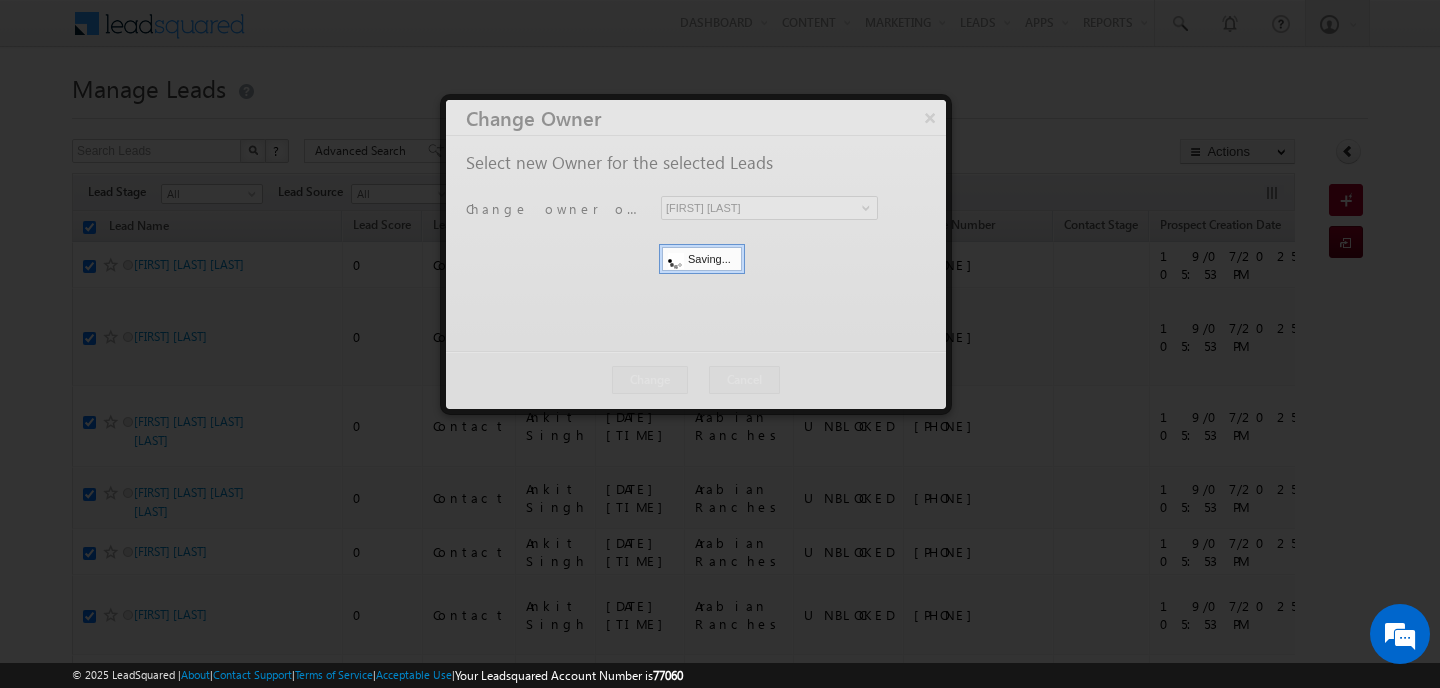 click at bounding box center (696, 254) 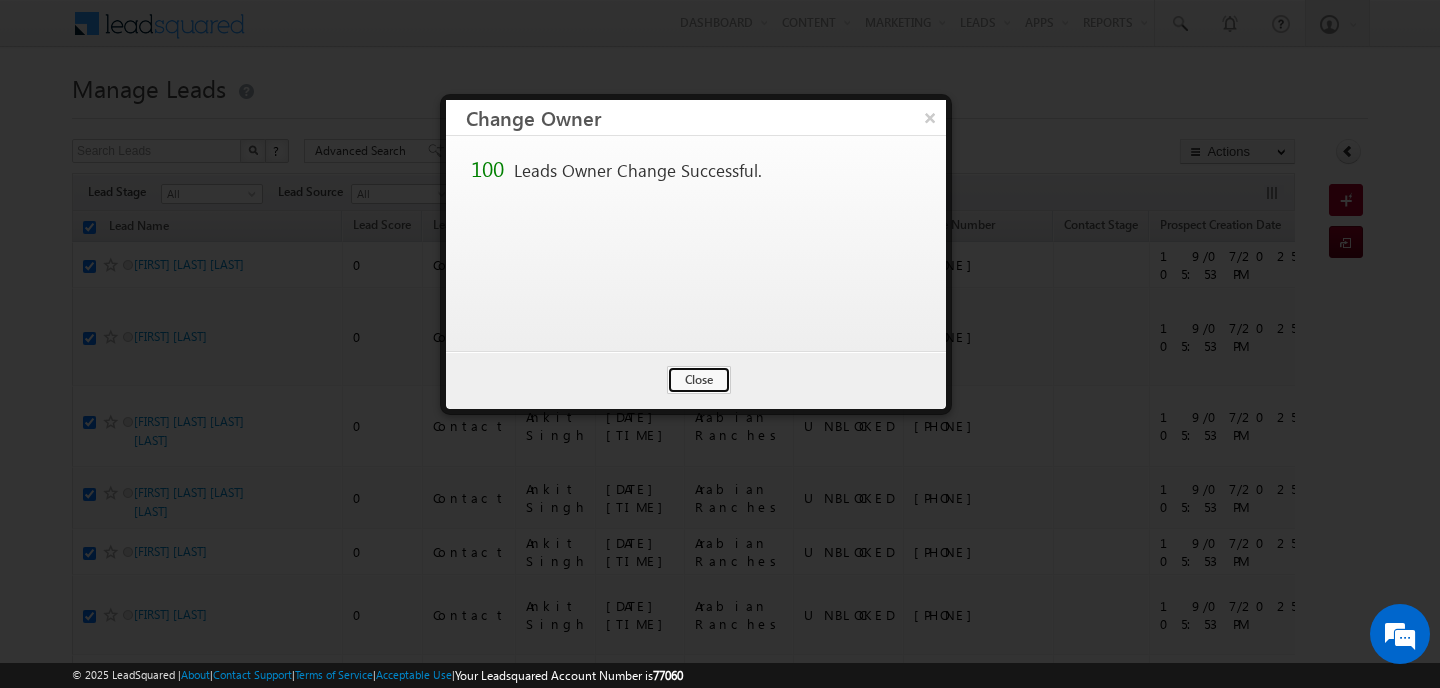 click on "Close" at bounding box center [699, 380] 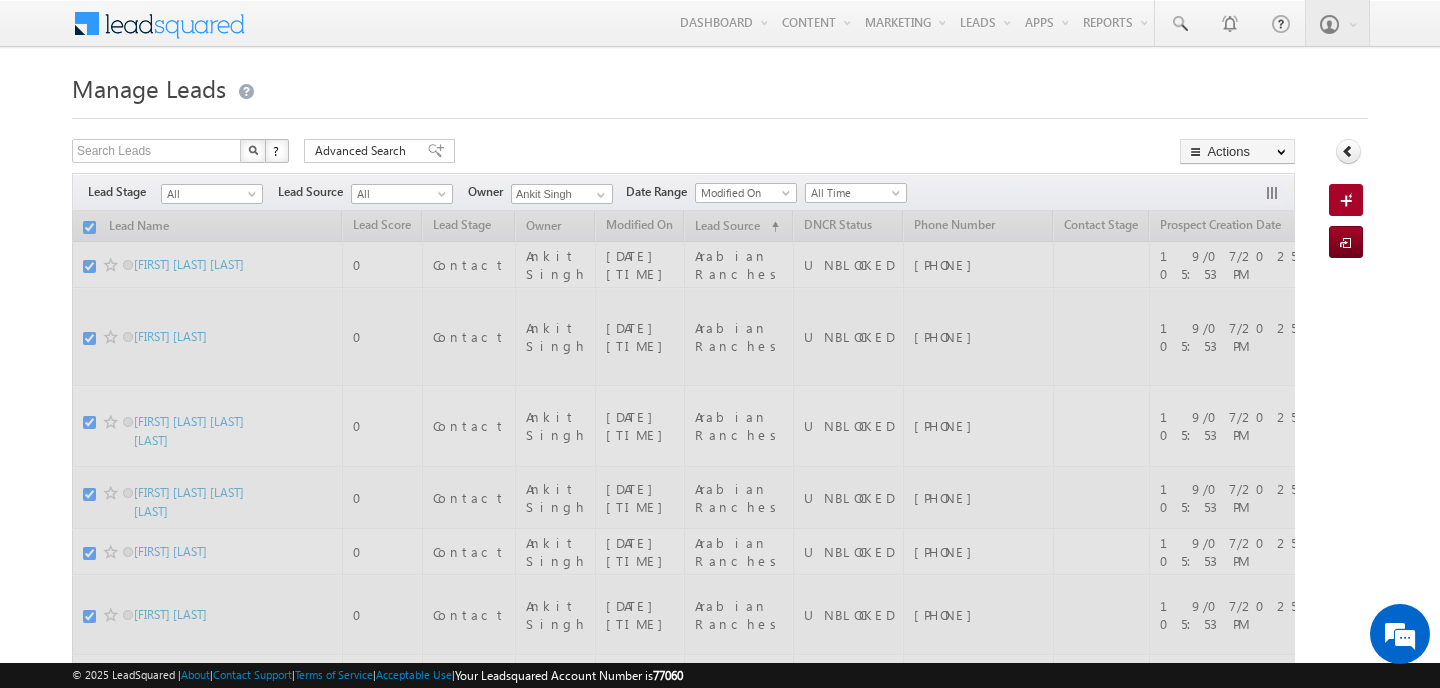 checkbox on "false" 